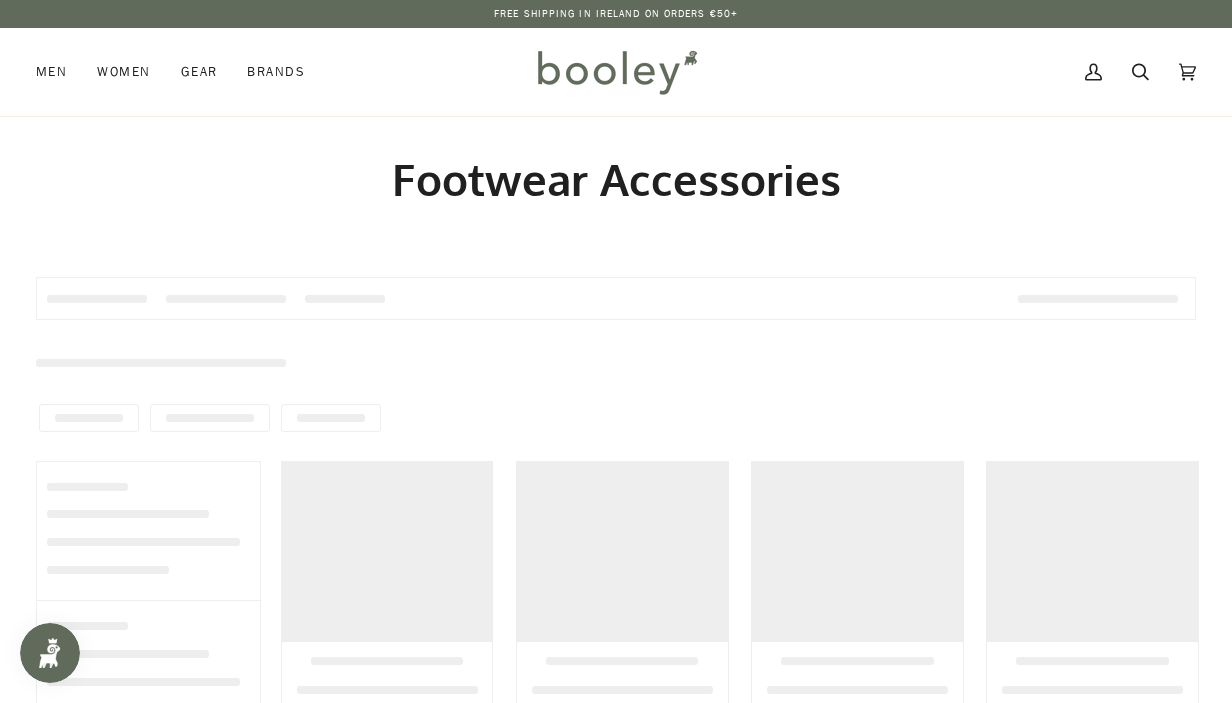 scroll, scrollTop: 0, scrollLeft: 0, axis: both 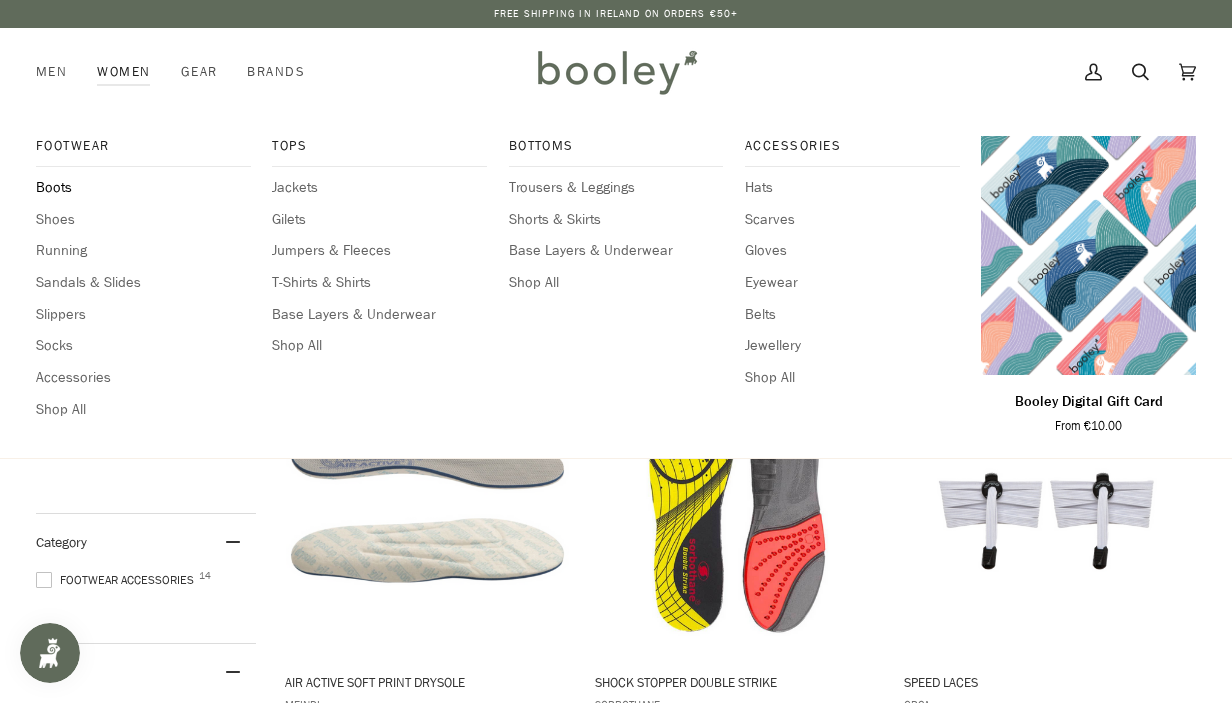 click on "Boots" at bounding box center (143, 188) 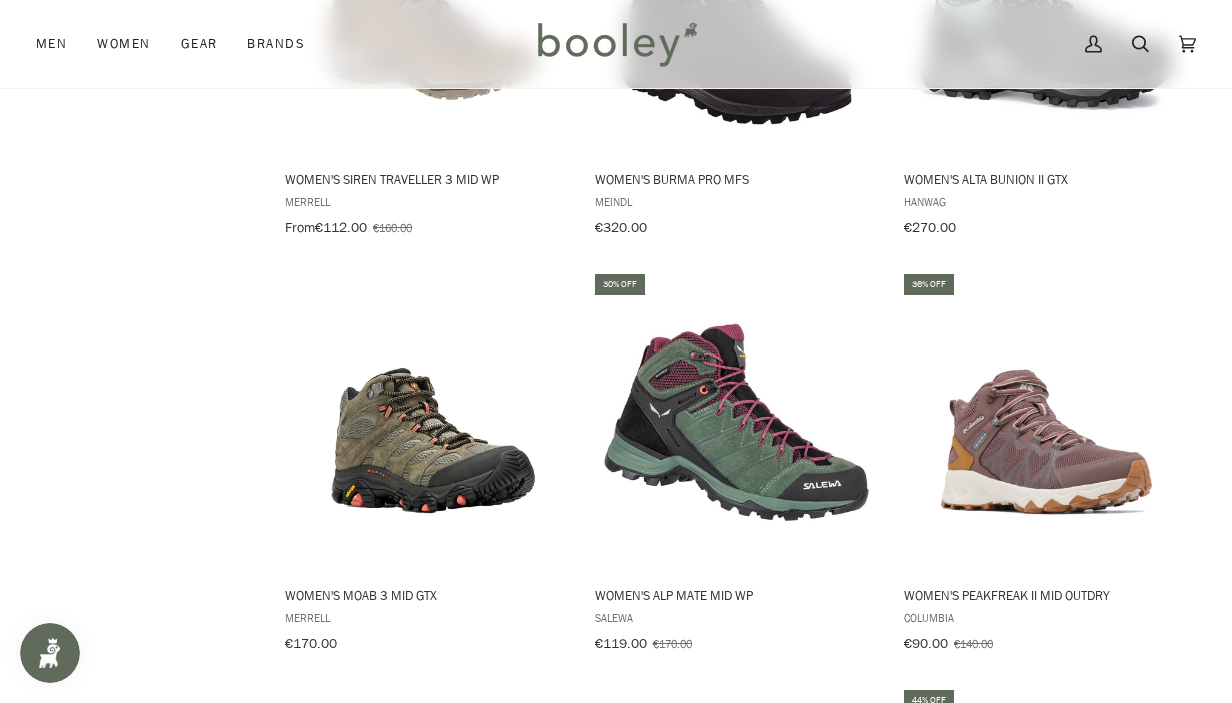 scroll, scrollTop: 1751, scrollLeft: 0, axis: vertical 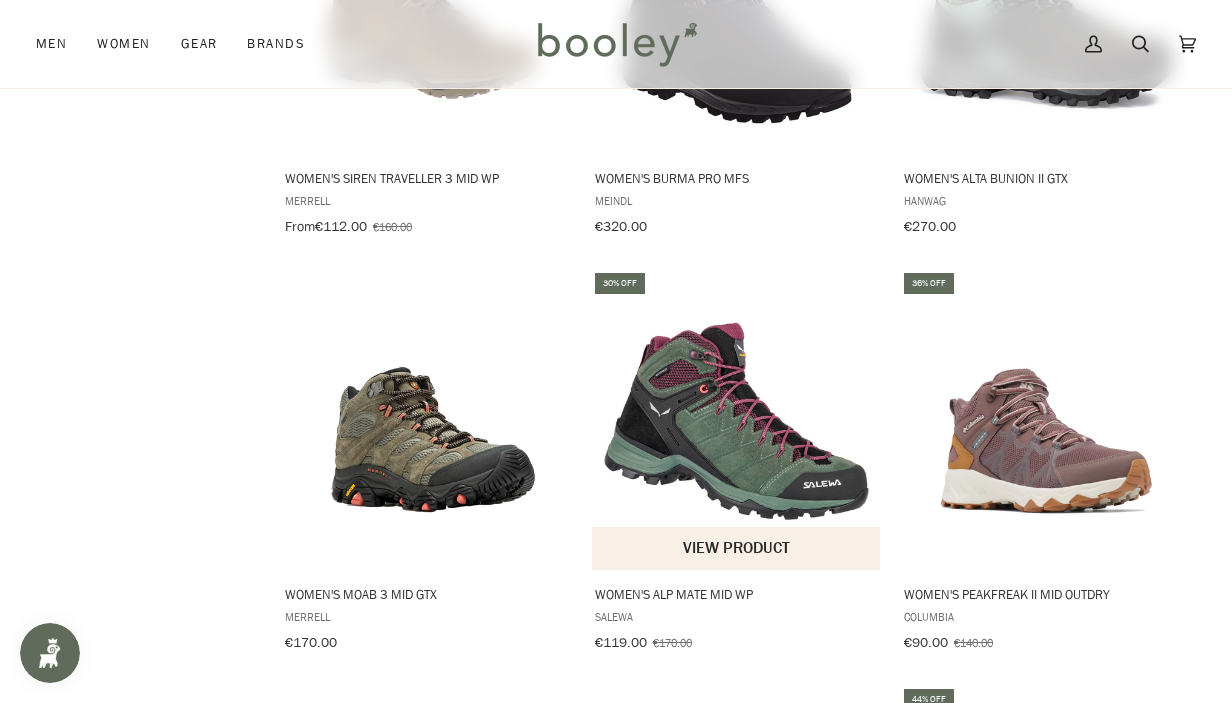 click at bounding box center (737, 420) 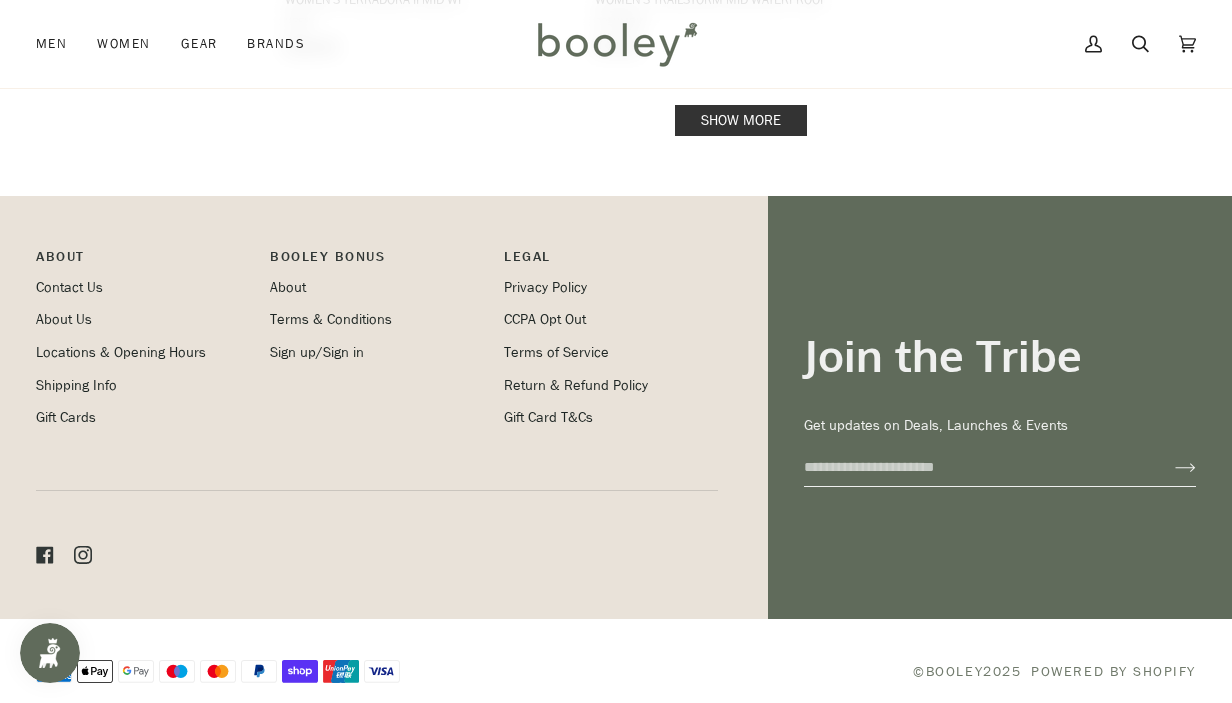 scroll, scrollTop: 3022, scrollLeft: 0, axis: vertical 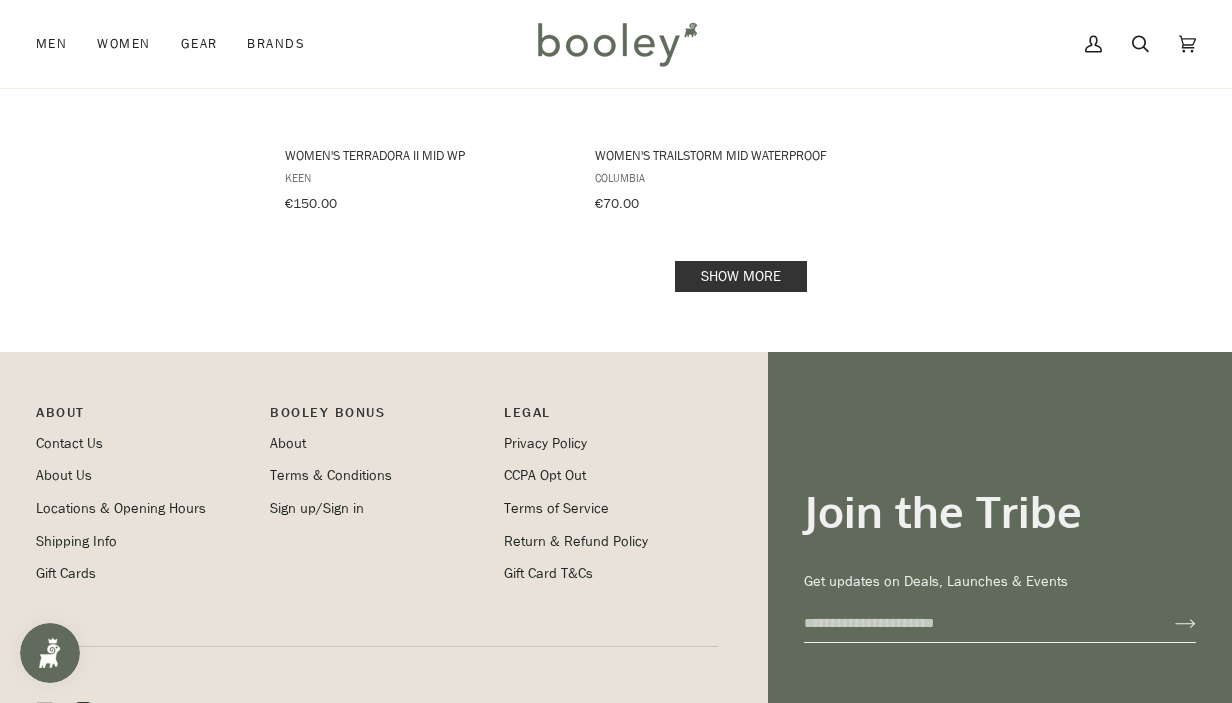 click on "Show more" at bounding box center (741, 276) 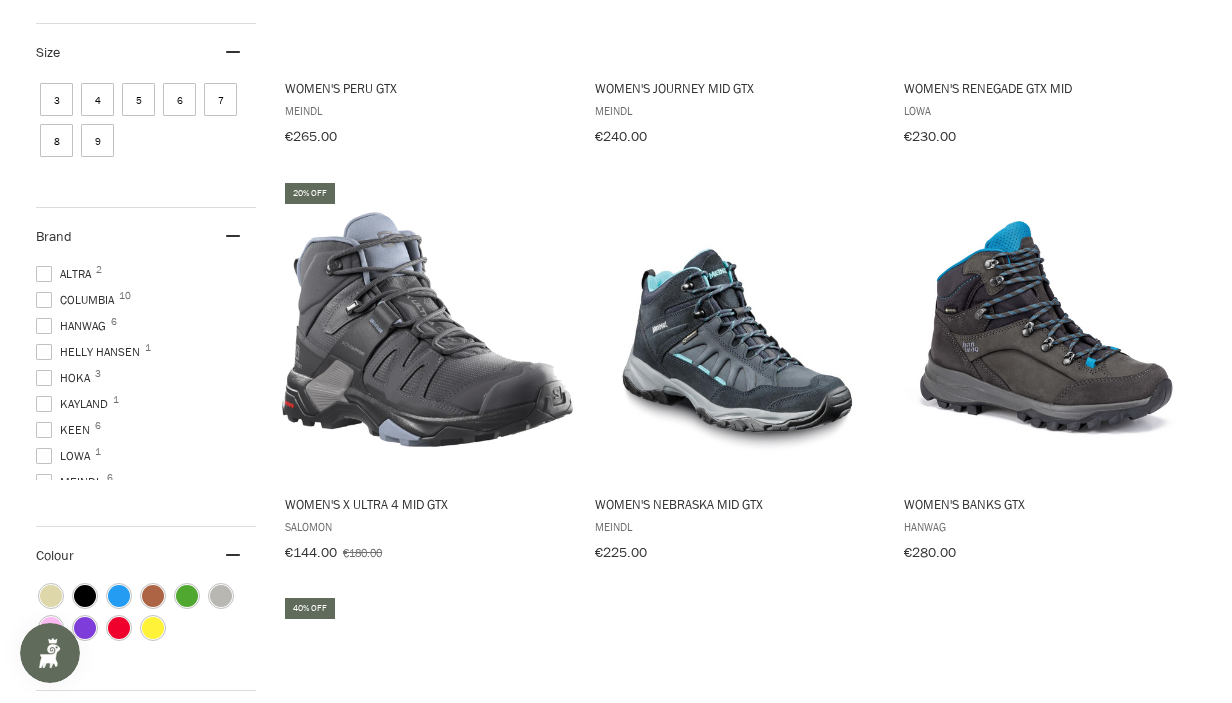 scroll, scrollTop: 0, scrollLeft: 0, axis: both 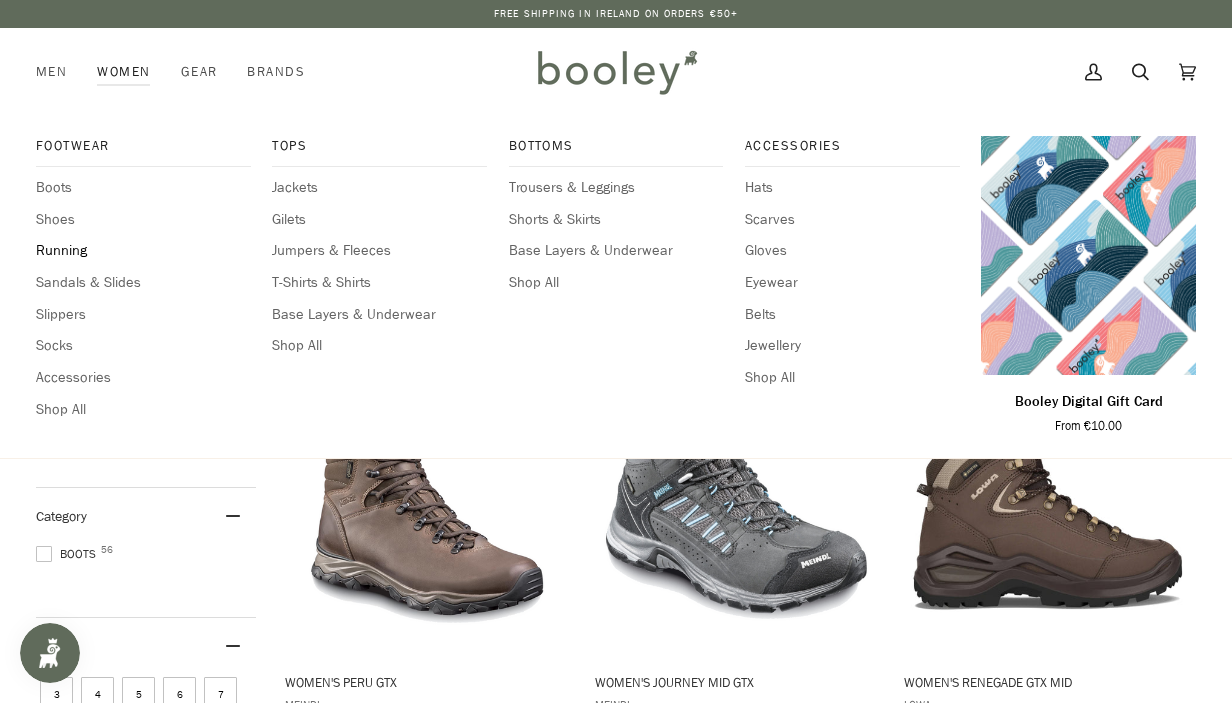 click on "Running" at bounding box center [143, 251] 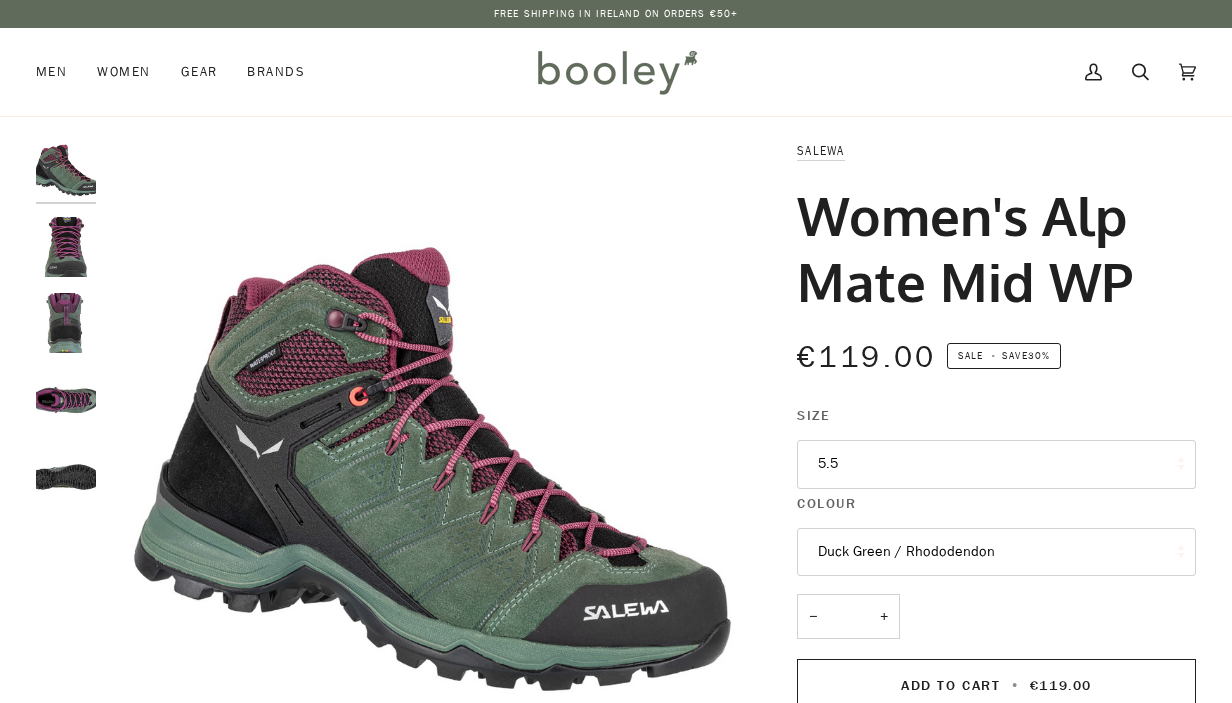 click on "5.5" at bounding box center [996, 464] 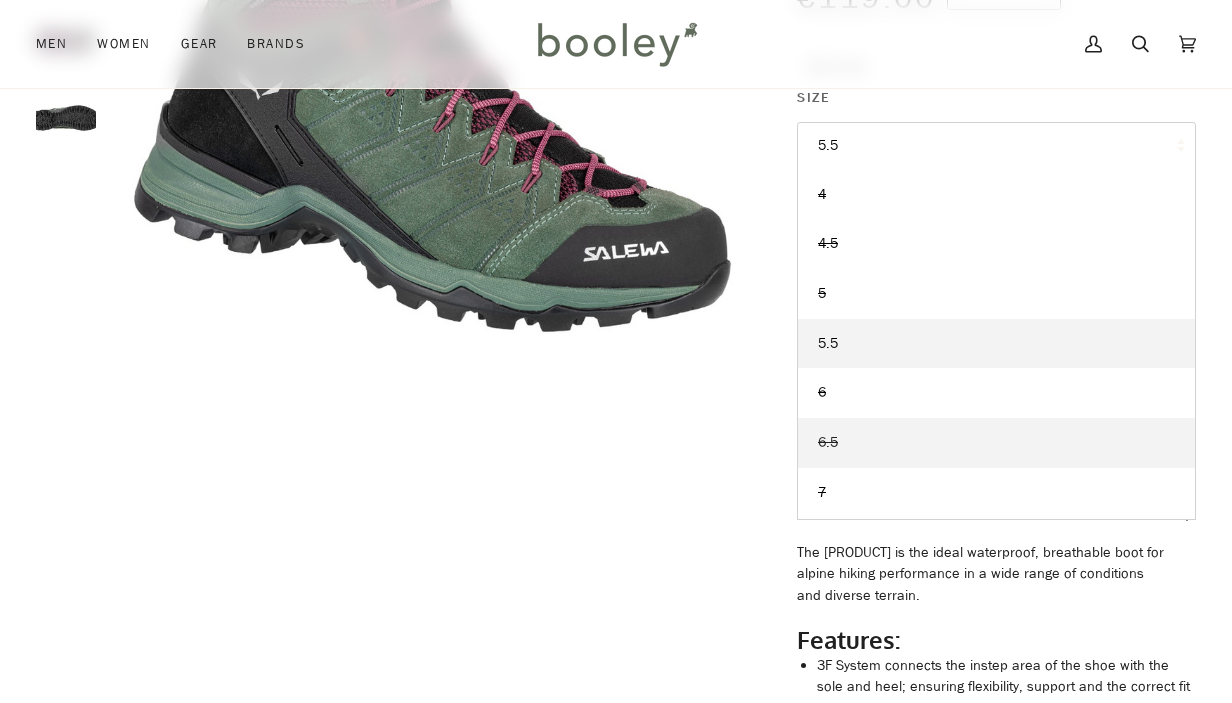 scroll, scrollTop: 0, scrollLeft: 0, axis: both 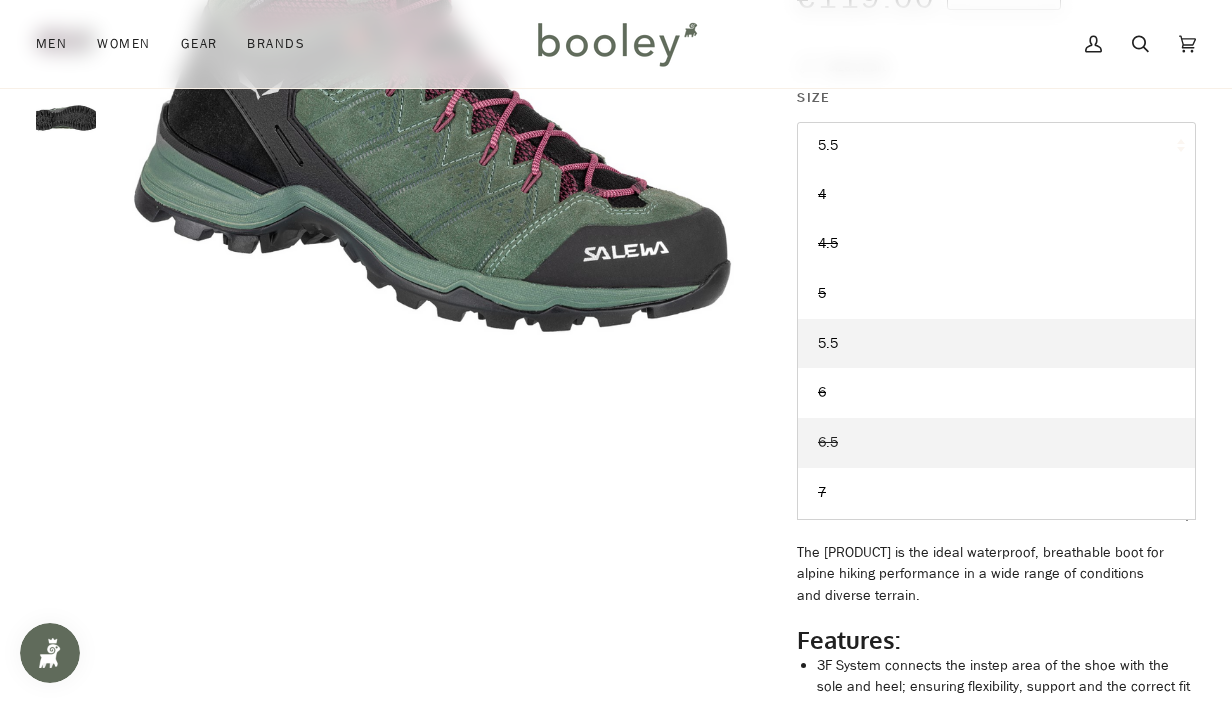 click on "6.5" at bounding box center [996, 195] 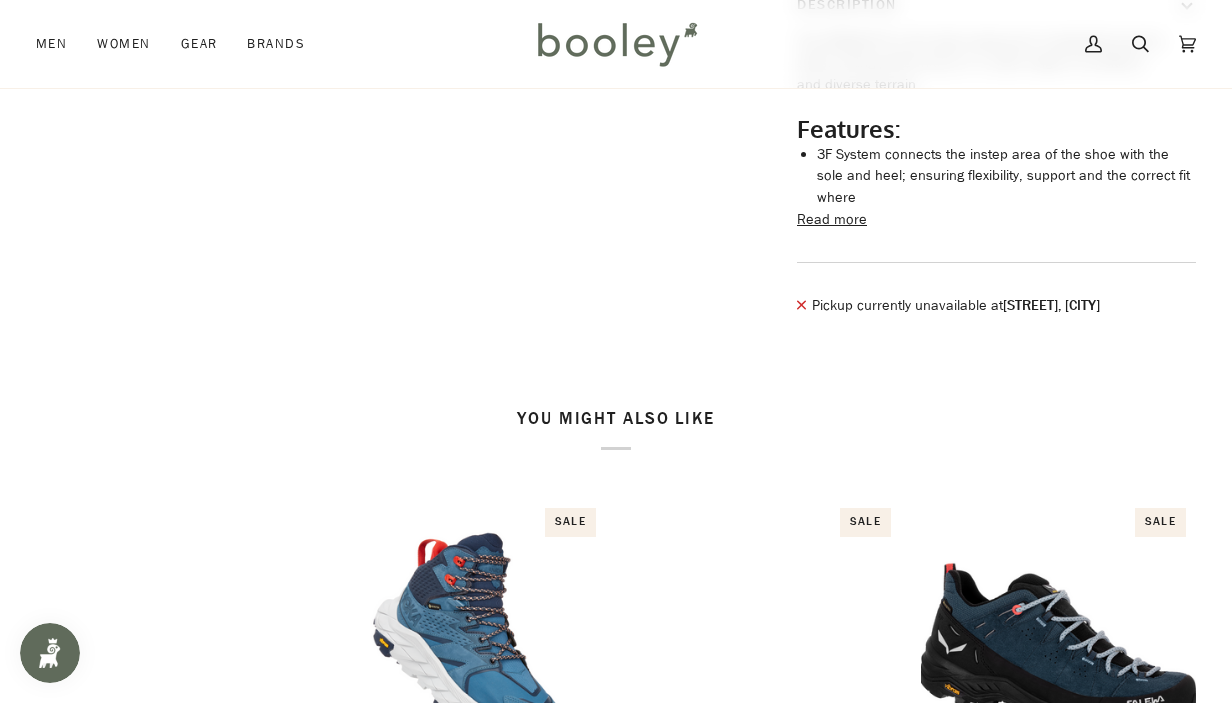 scroll, scrollTop: 1339, scrollLeft: 0, axis: vertical 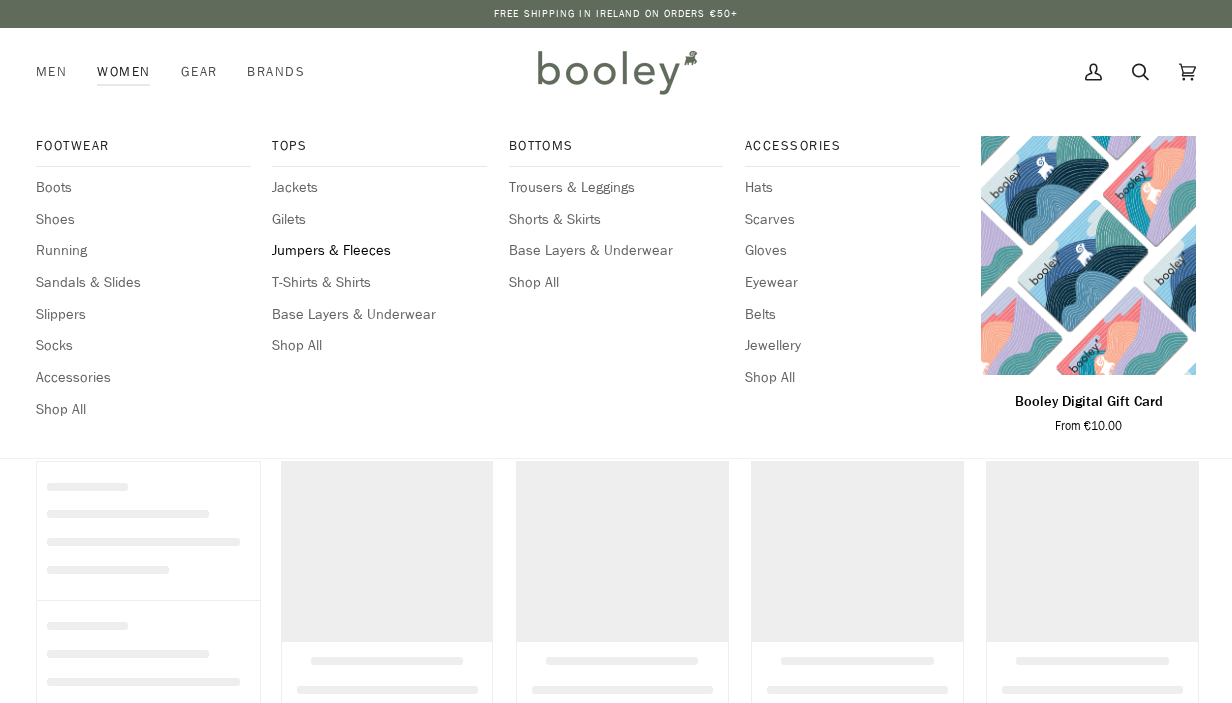 click on "Jumpers & Fleeces" at bounding box center [379, 251] 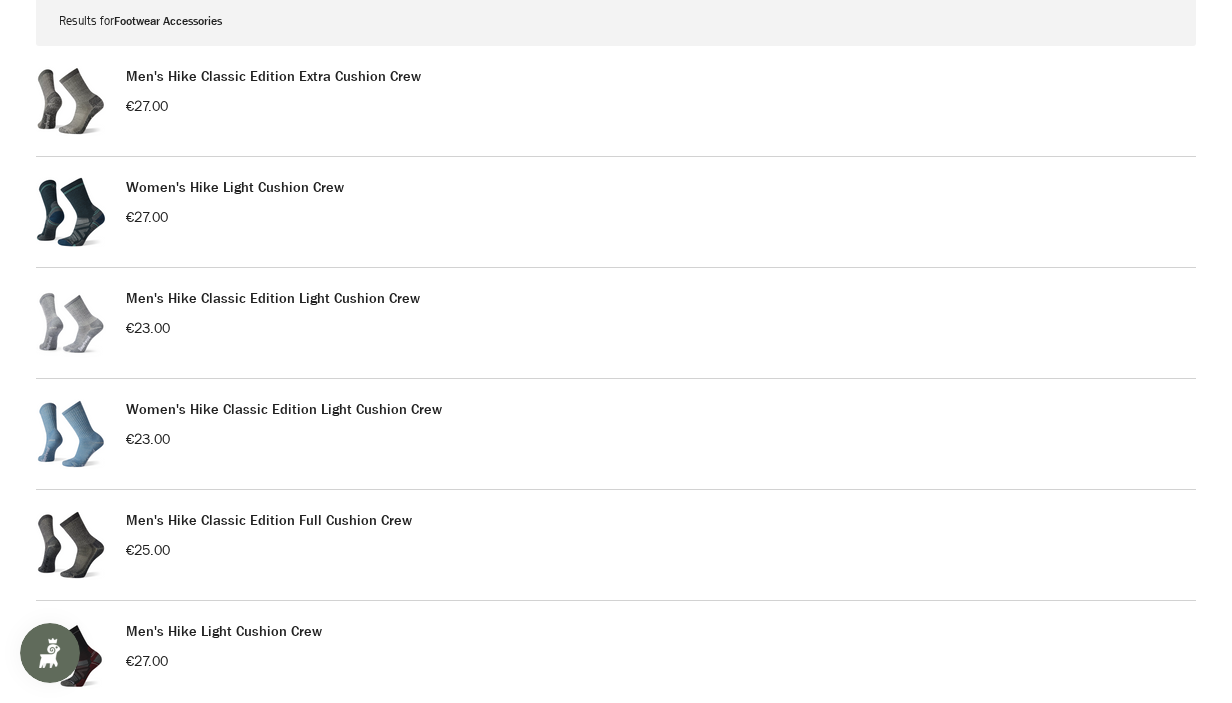 scroll, scrollTop: 0, scrollLeft: 0, axis: both 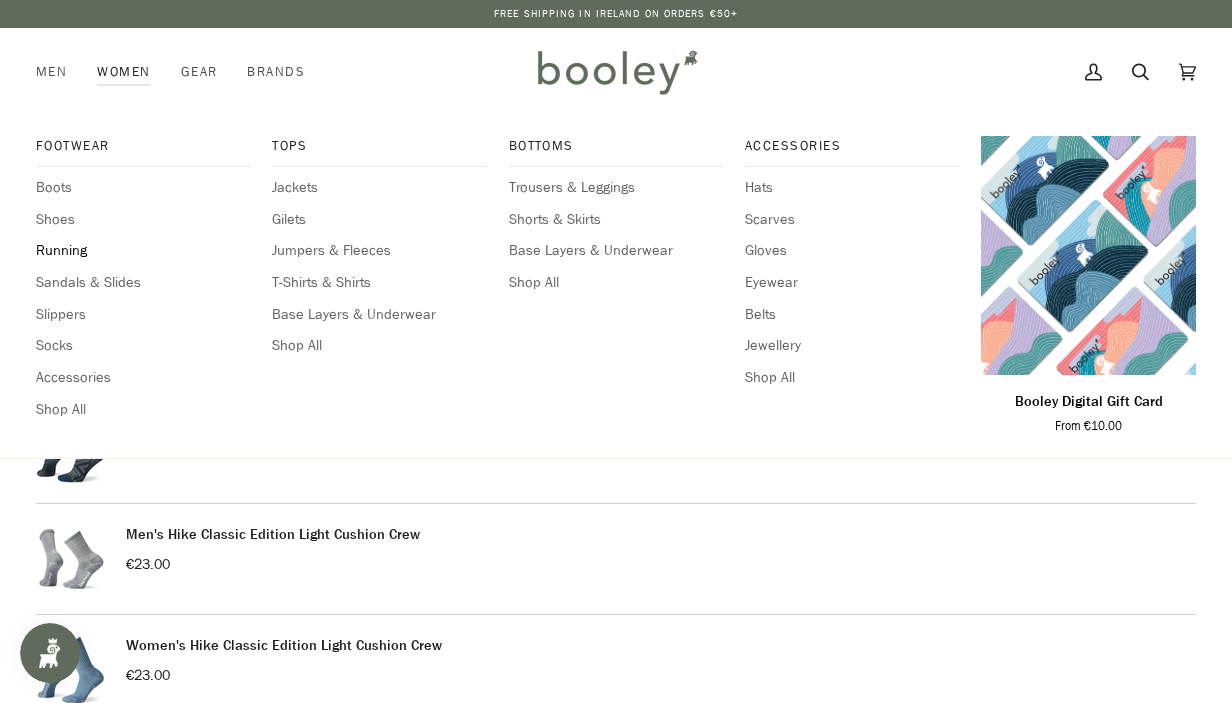 click on "Running" at bounding box center (143, 251) 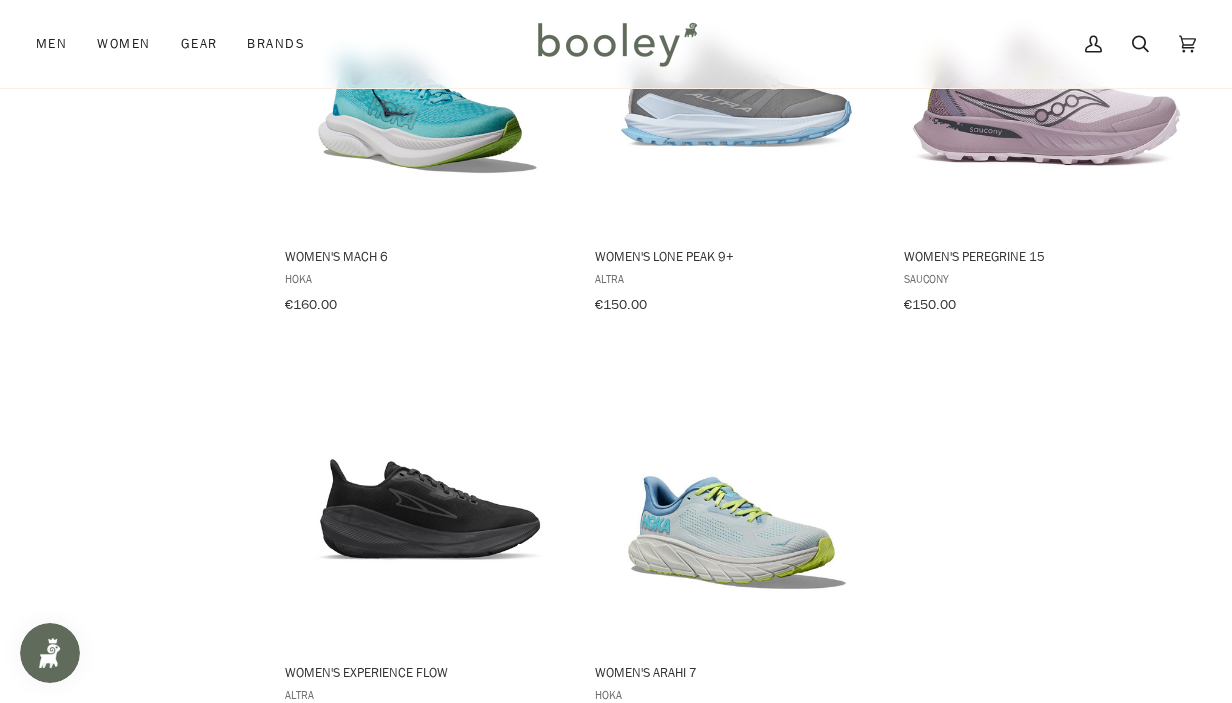 scroll, scrollTop: 2907, scrollLeft: 0, axis: vertical 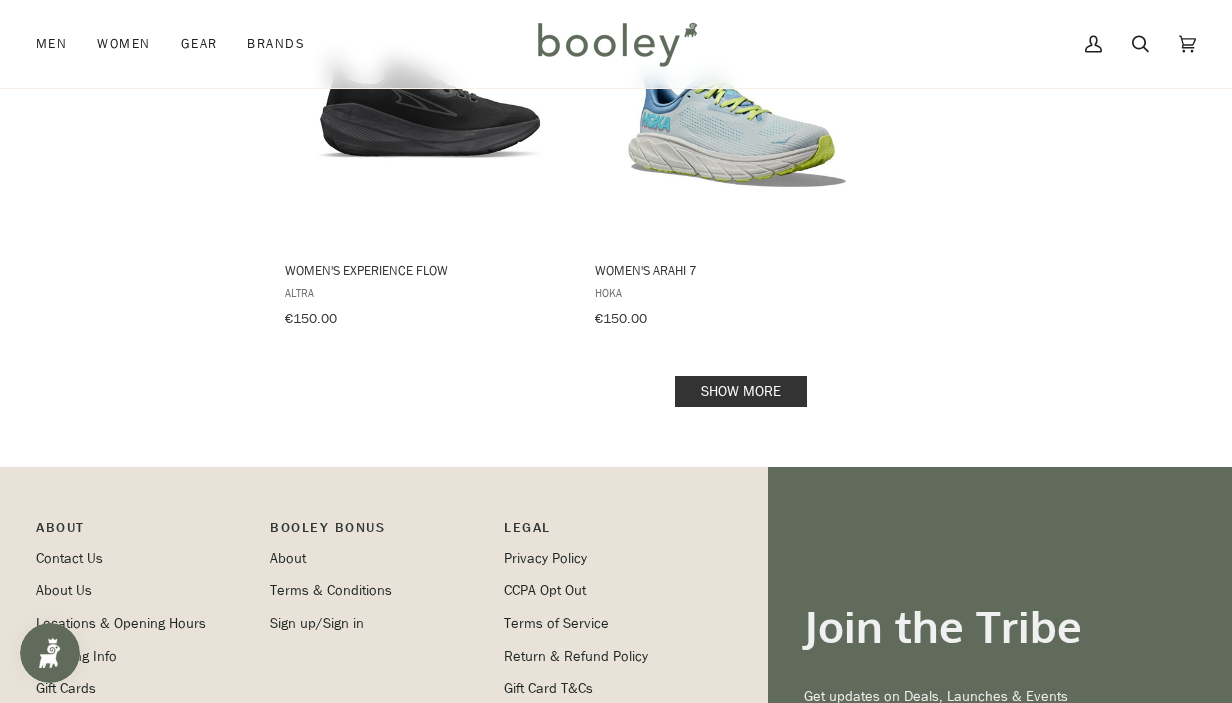 click on "Show more" at bounding box center [741, 391] 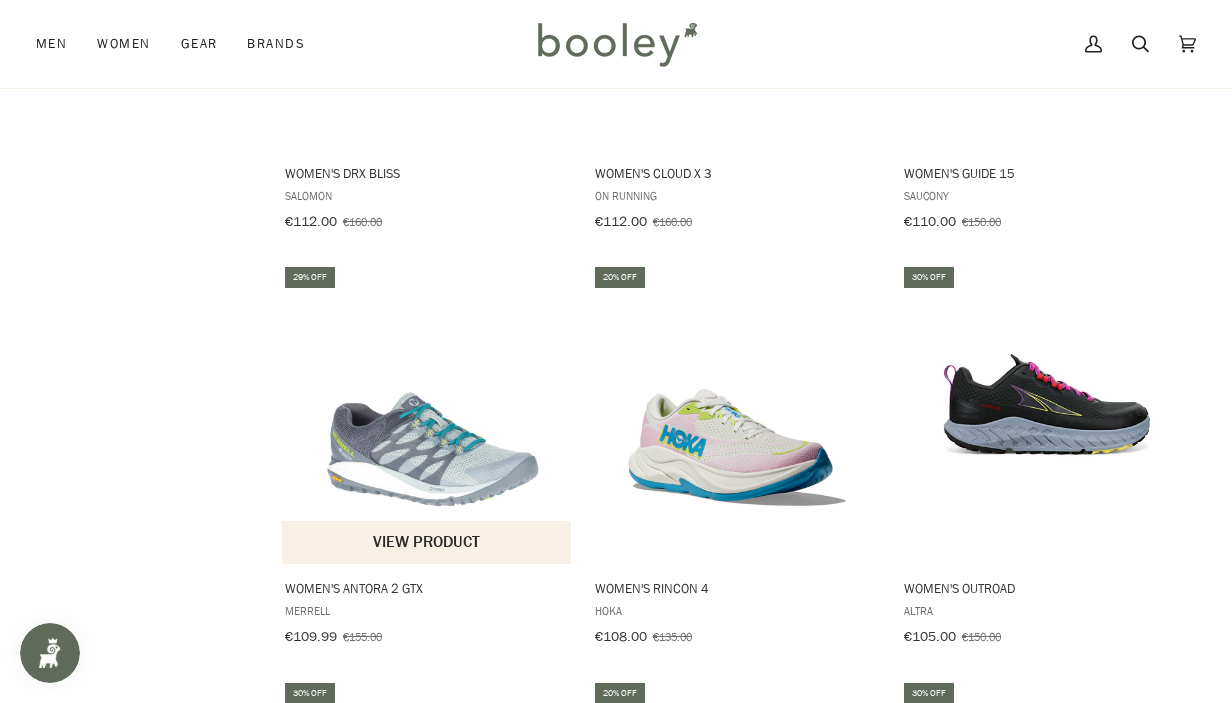 scroll, scrollTop: 4052, scrollLeft: 0, axis: vertical 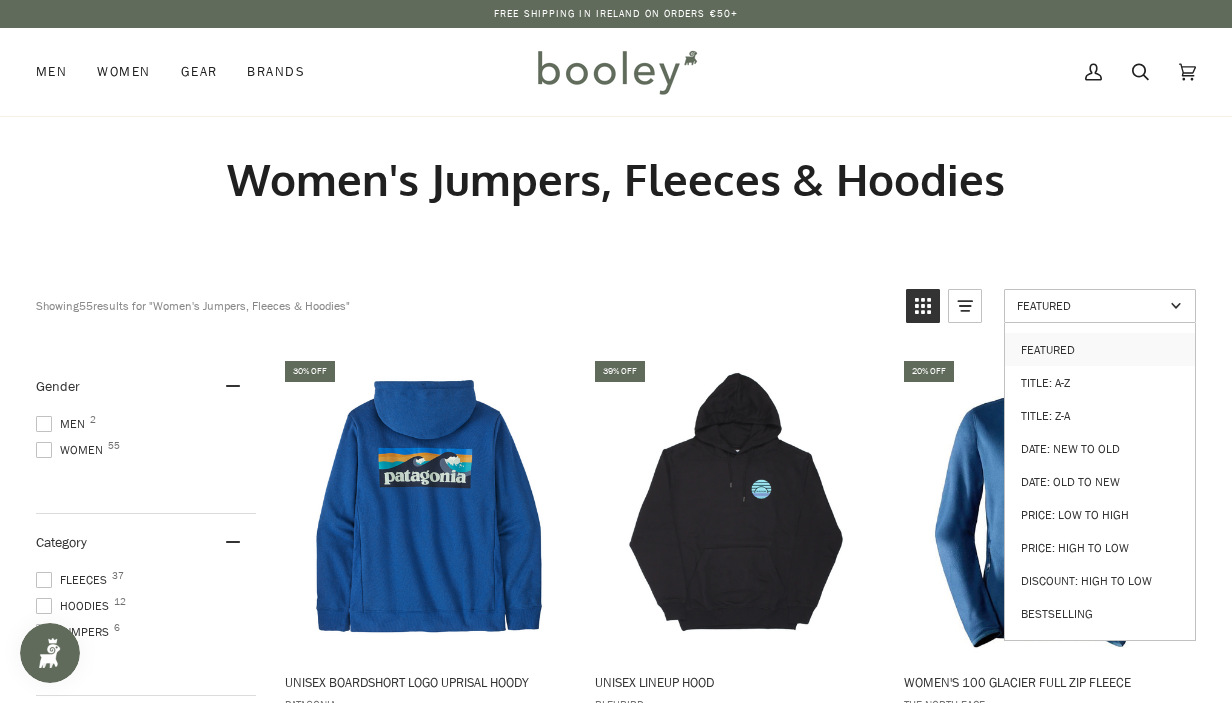 click on "Featured" at bounding box center (1090, 305) 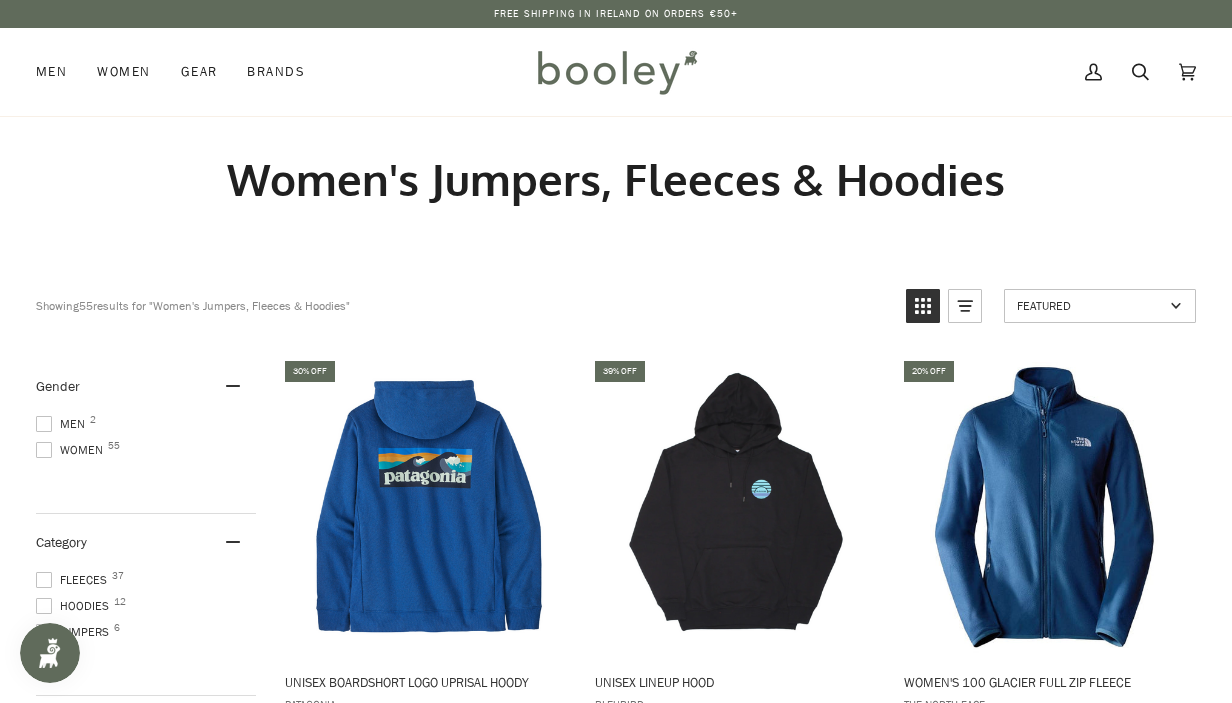 click on "Featured" at bounding box center [1090, 305] 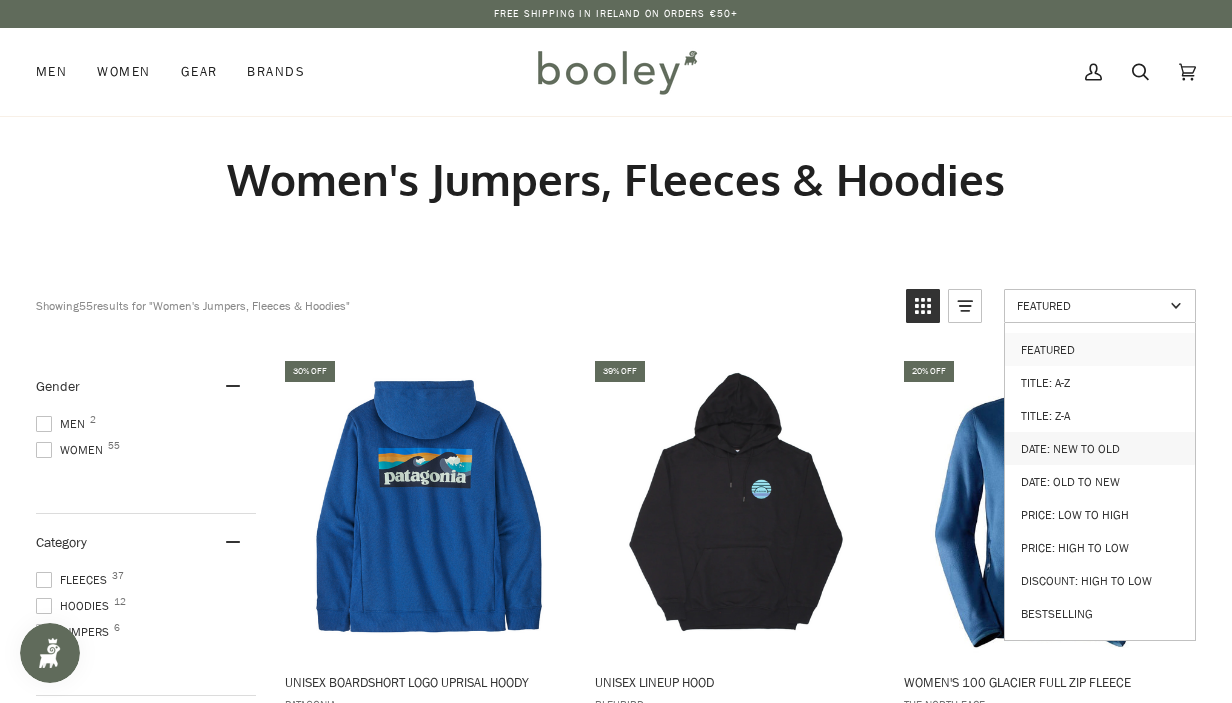 click on "Date: New to Old" at bounding box center (1100, 448) 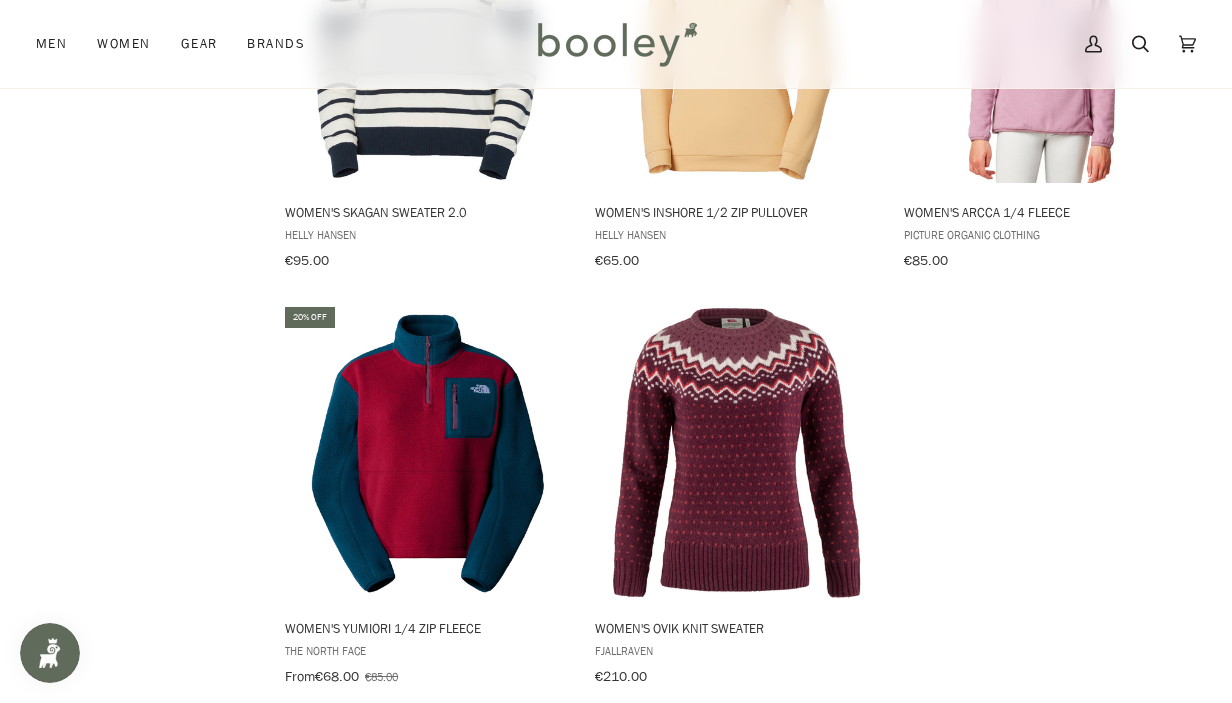 scroll, scrollTop: 2667, scrollLeft: 0, axis: vertical 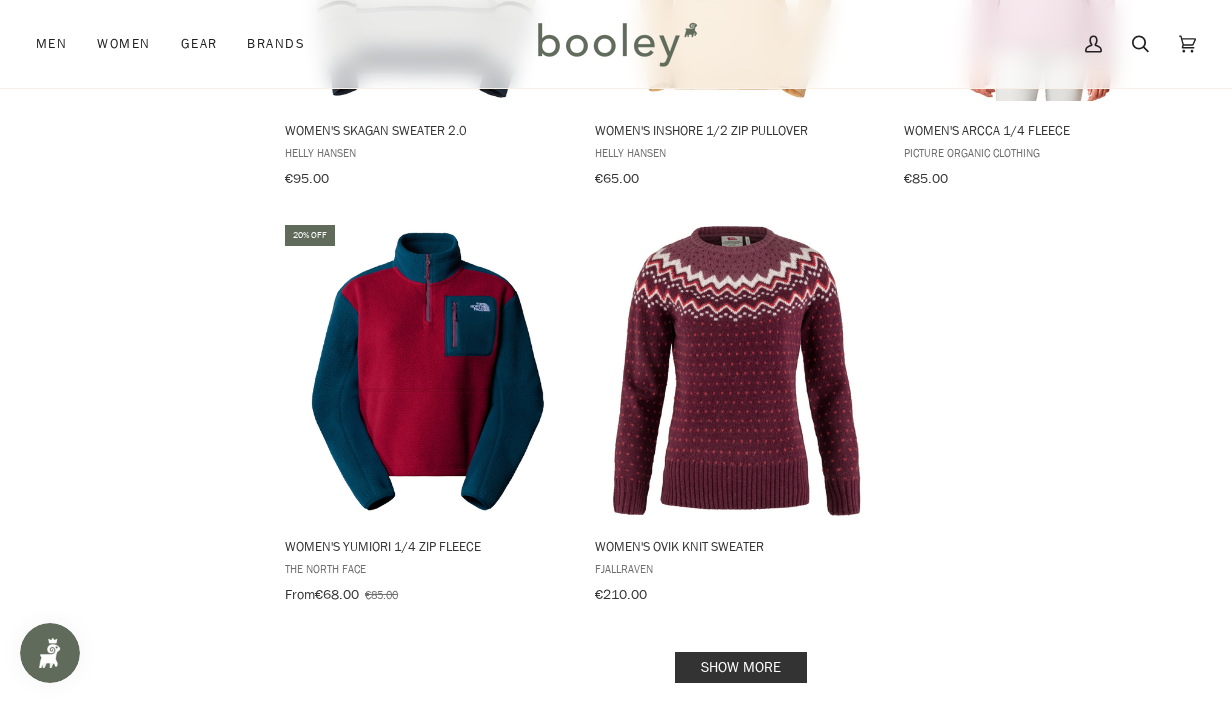 click on "Show more" at bounding box center [741, 667] 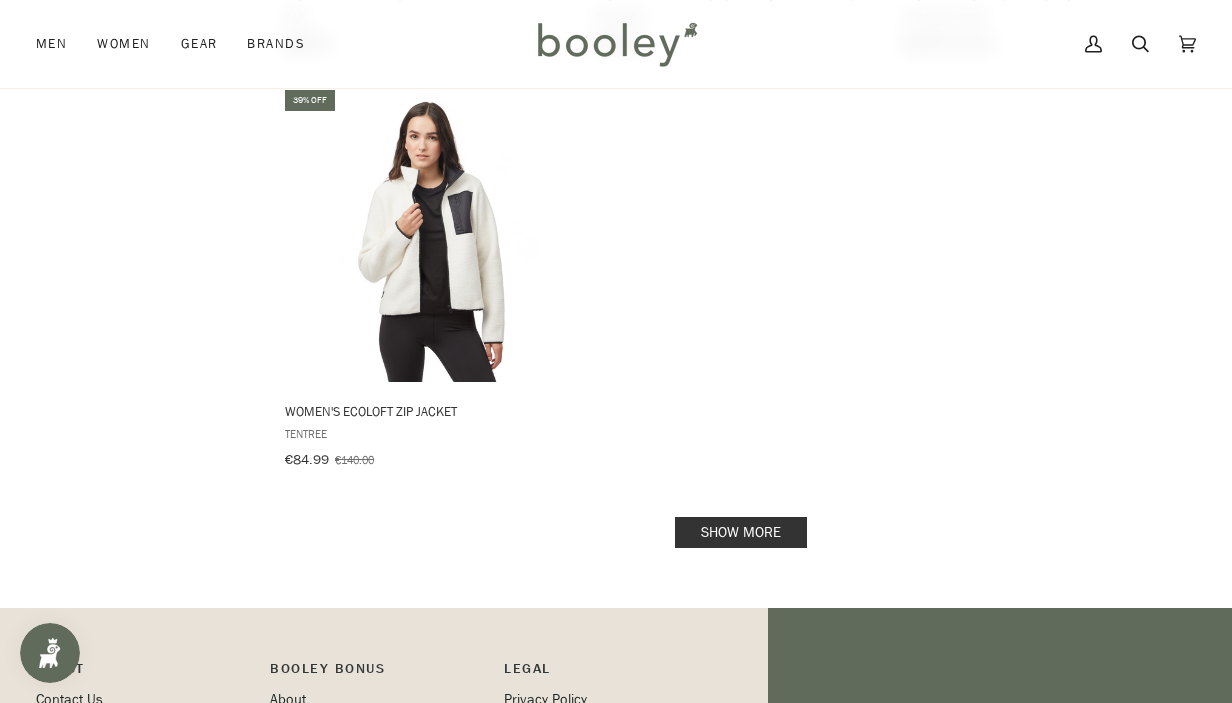 scroll, scrollTop: 5761, scrollLeft: 0, axis: vertical 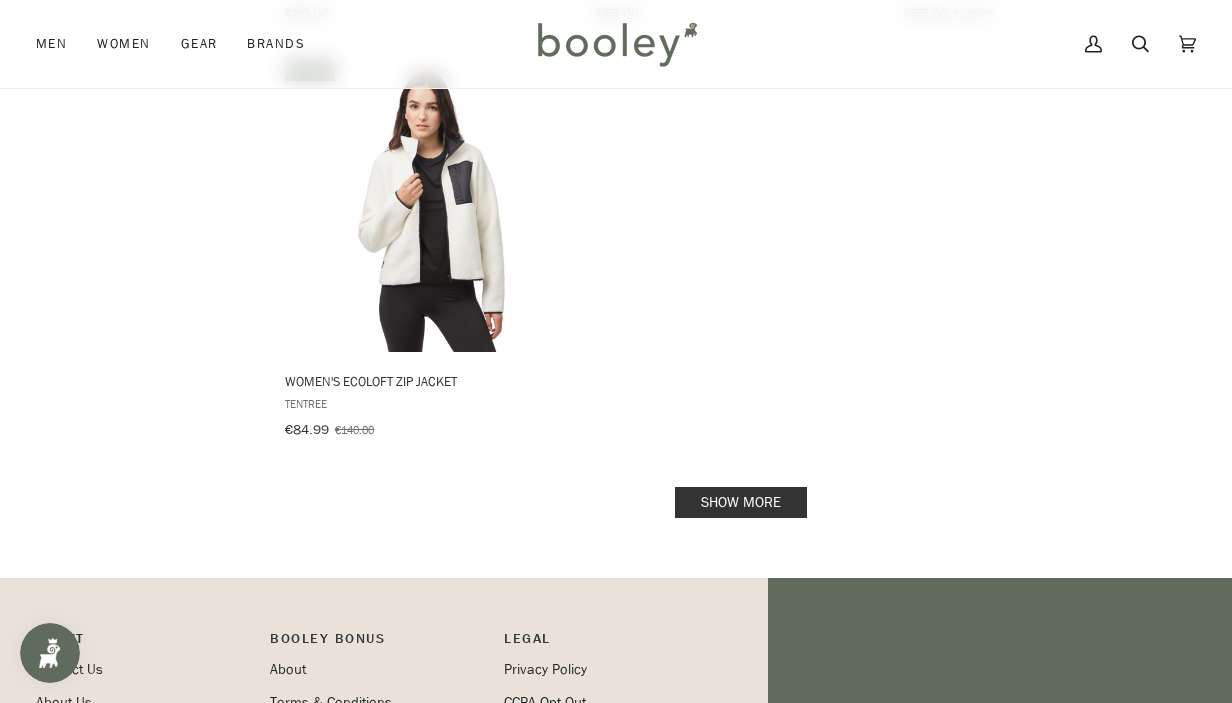 click on "Show more" at bounding box center (741, 502) 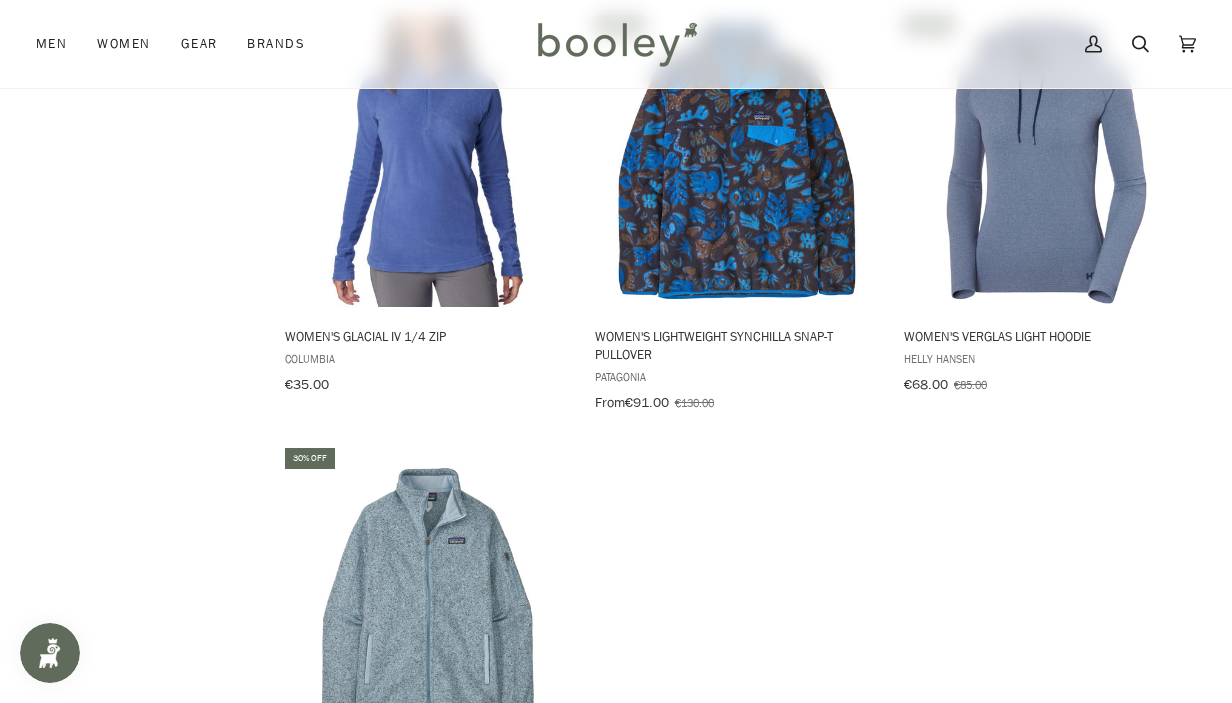 scroll, scrollTop: 7802, scrollLeft: 0, axis: vertical 